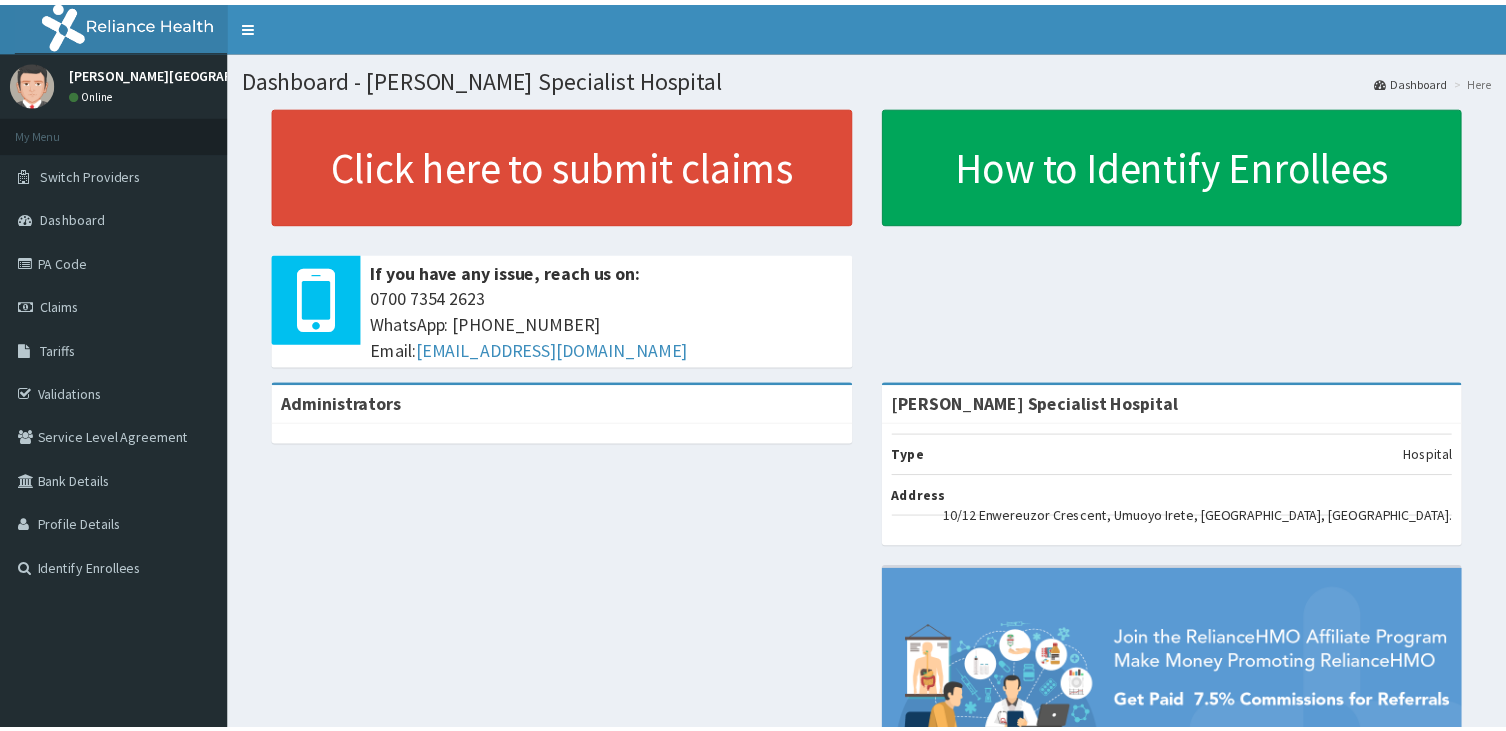 scroll, scrollTop: 0, scrollLeft: 0, axis: both 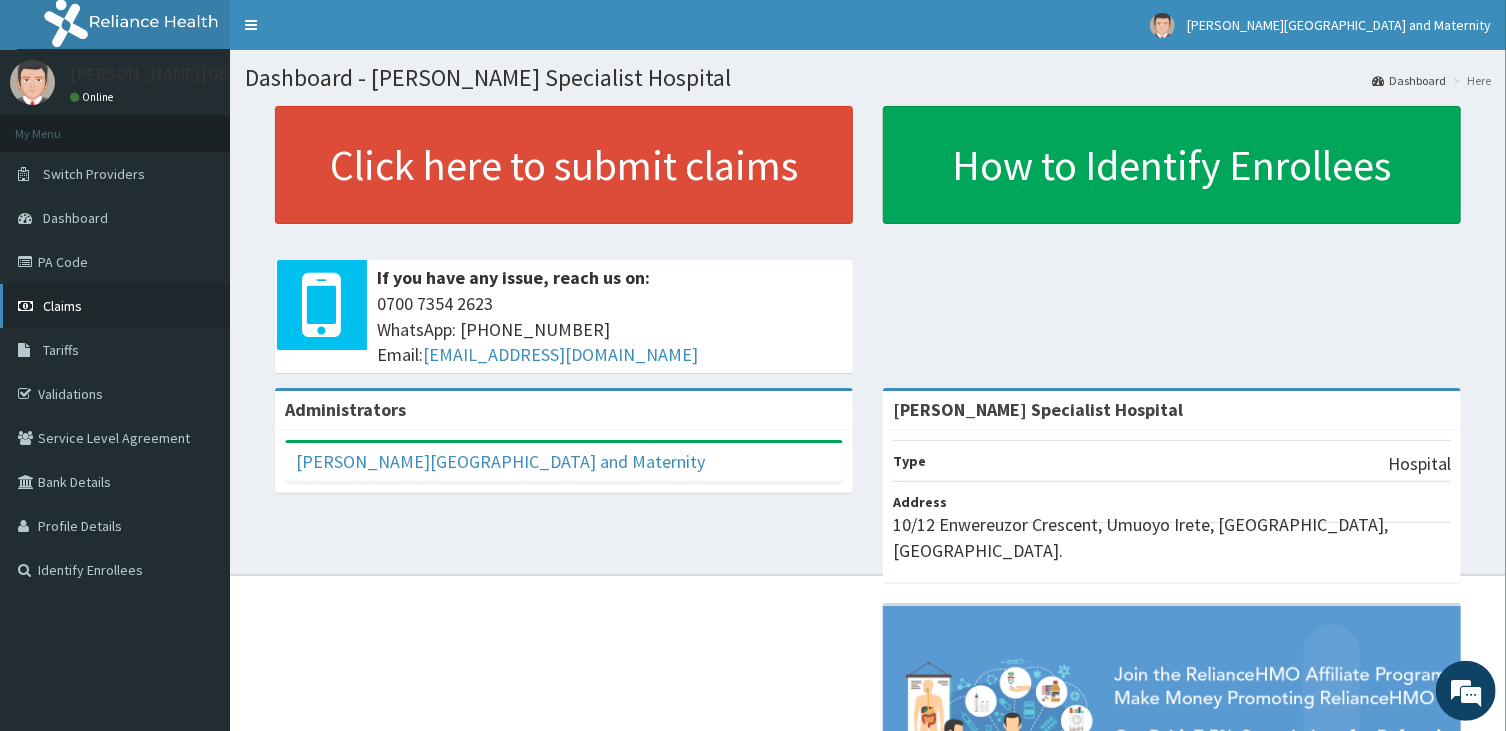 click on "Claims" at bounding box center (62, 306) 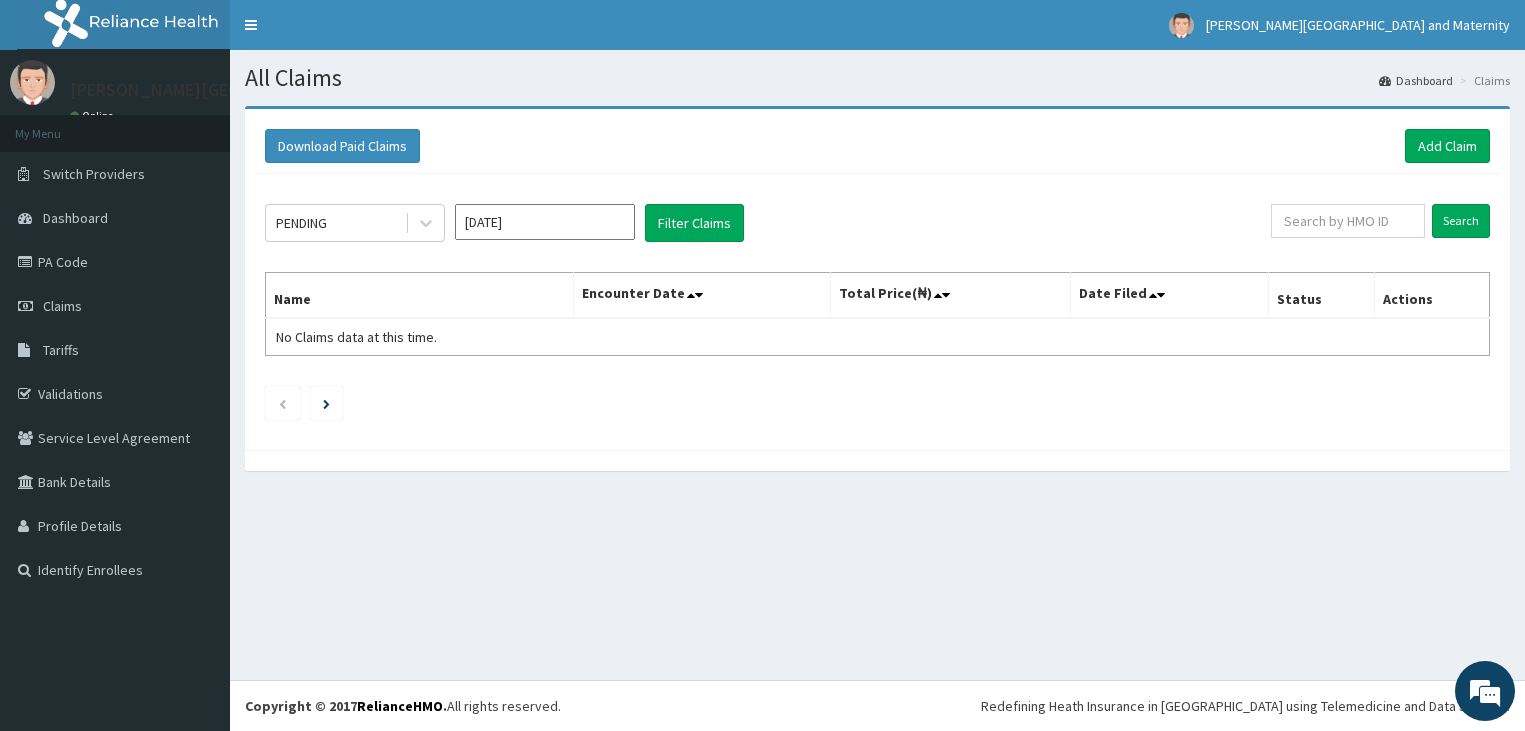 scroll, scrollTop: 0, scrollLeft: 0, axis: both 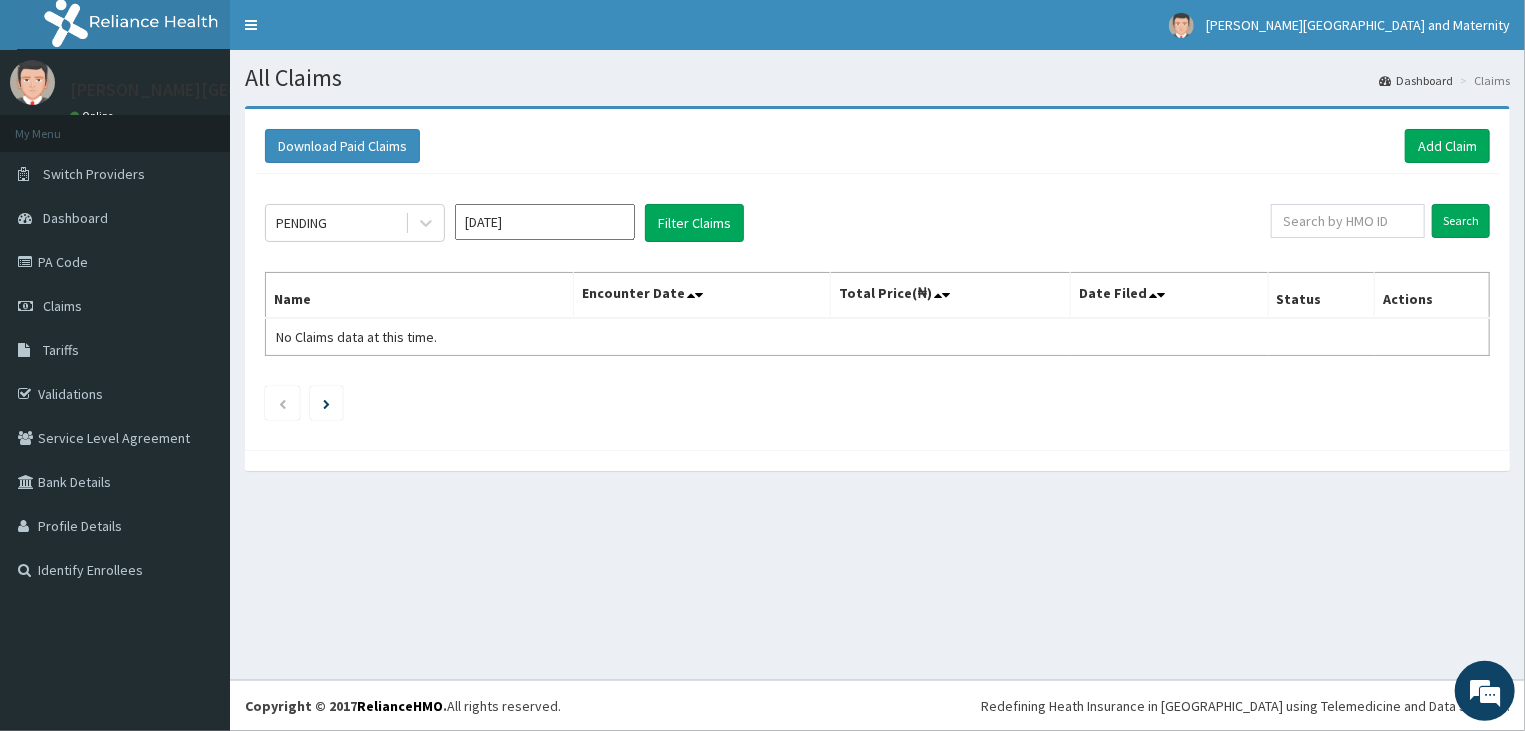 click on "Jul 2025" at bounding box center (545, 222) 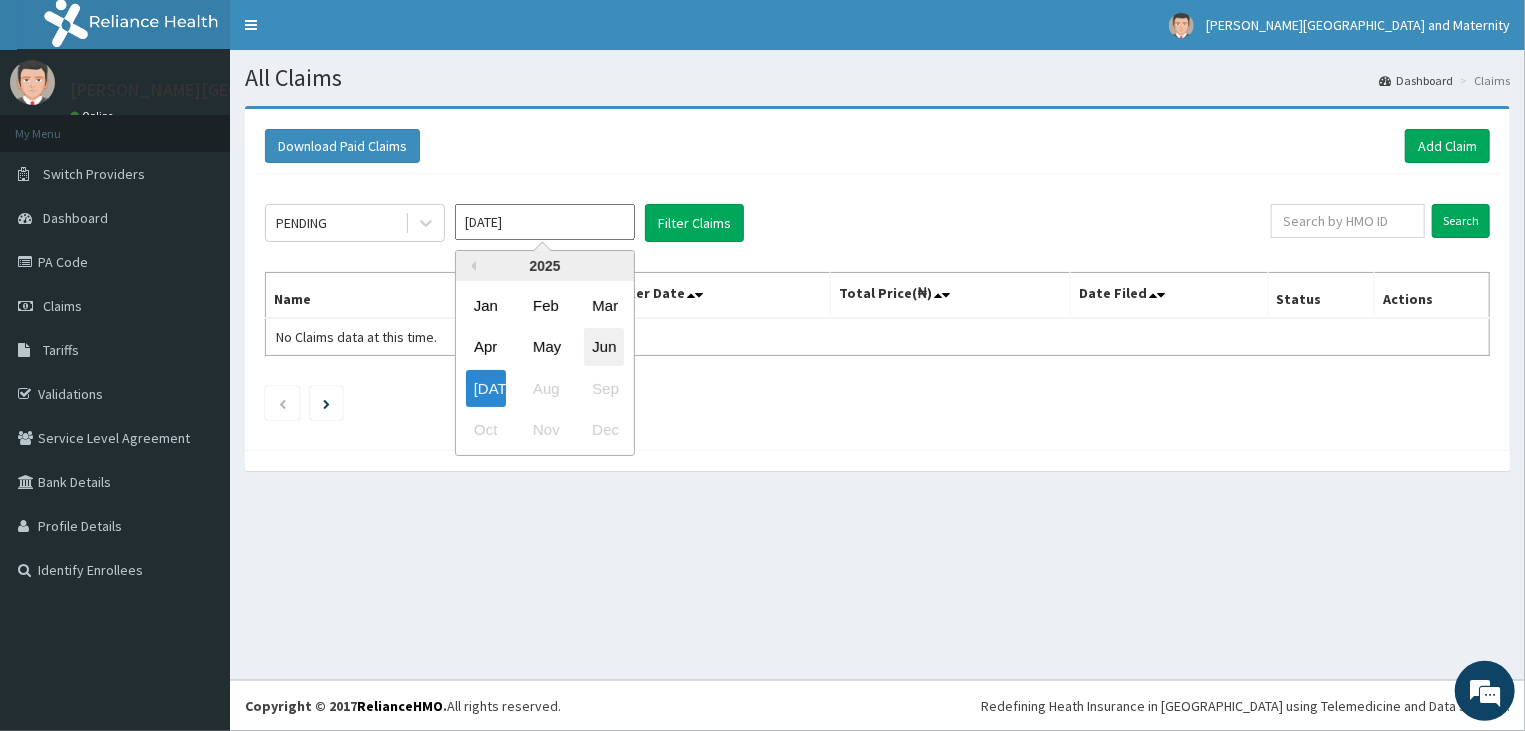 click on "Jun" at bounding box center (604, 347) 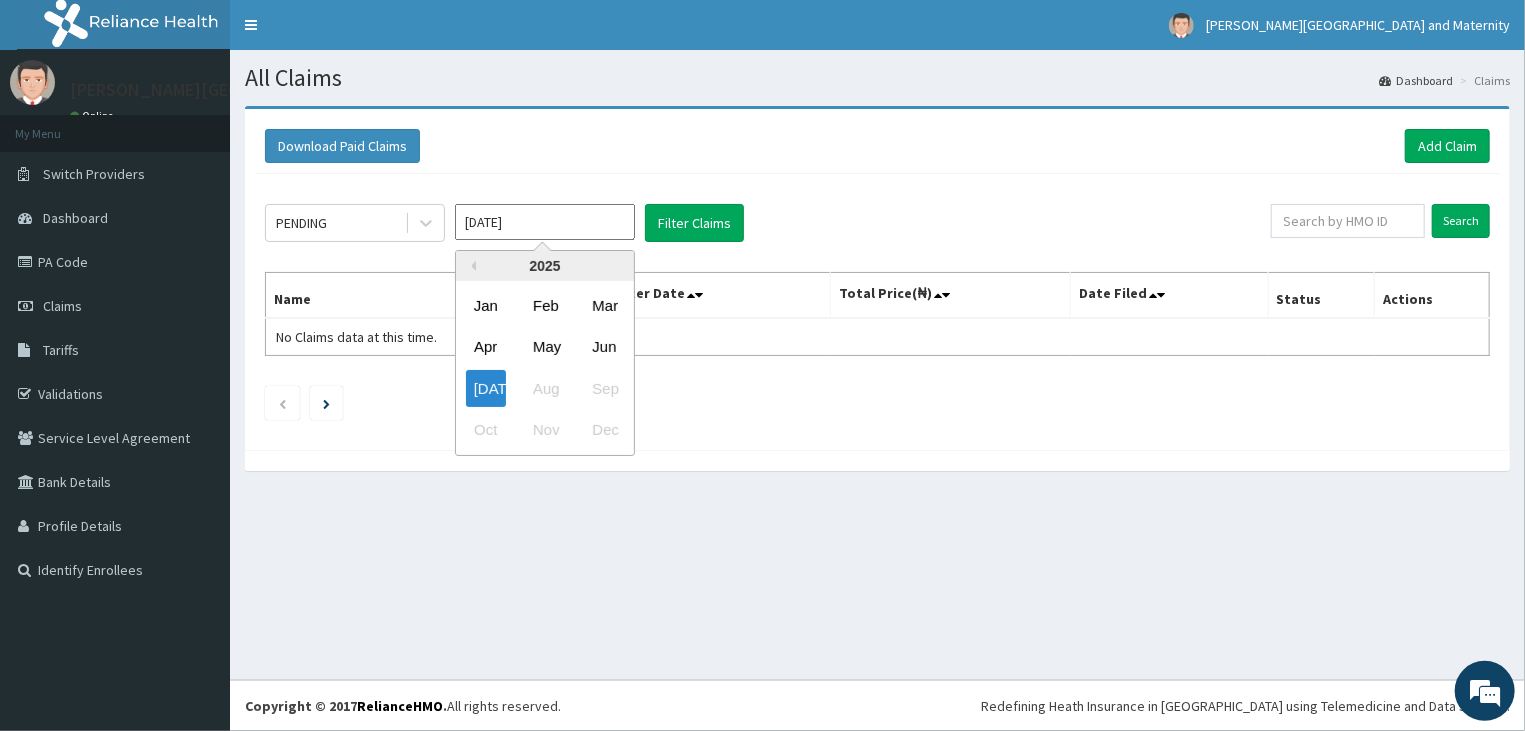 type on "Jun 2025" 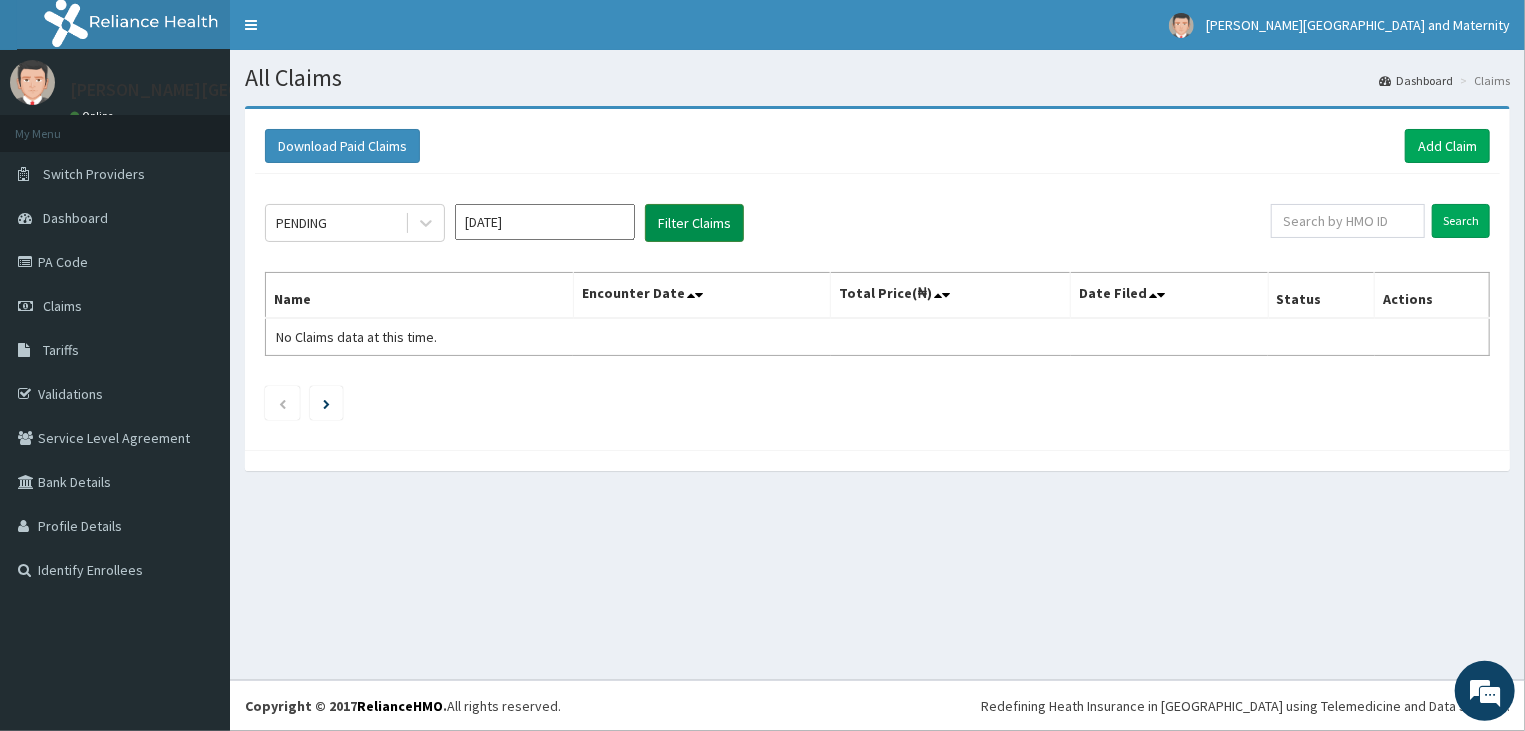 click on "Filter Claims" at bounding box center [694, 223] 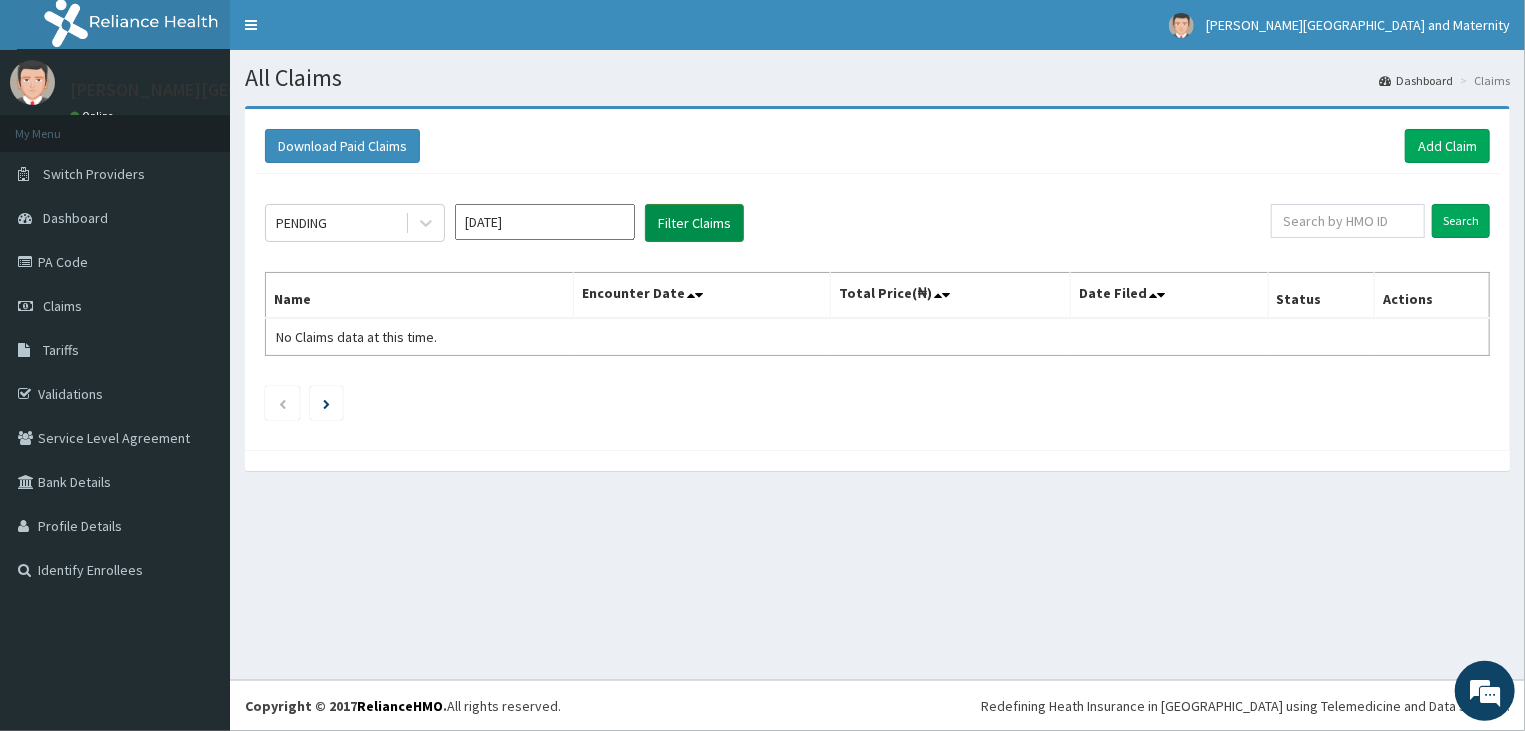 click on "Filter Claims" at bounding box center [694, 223] 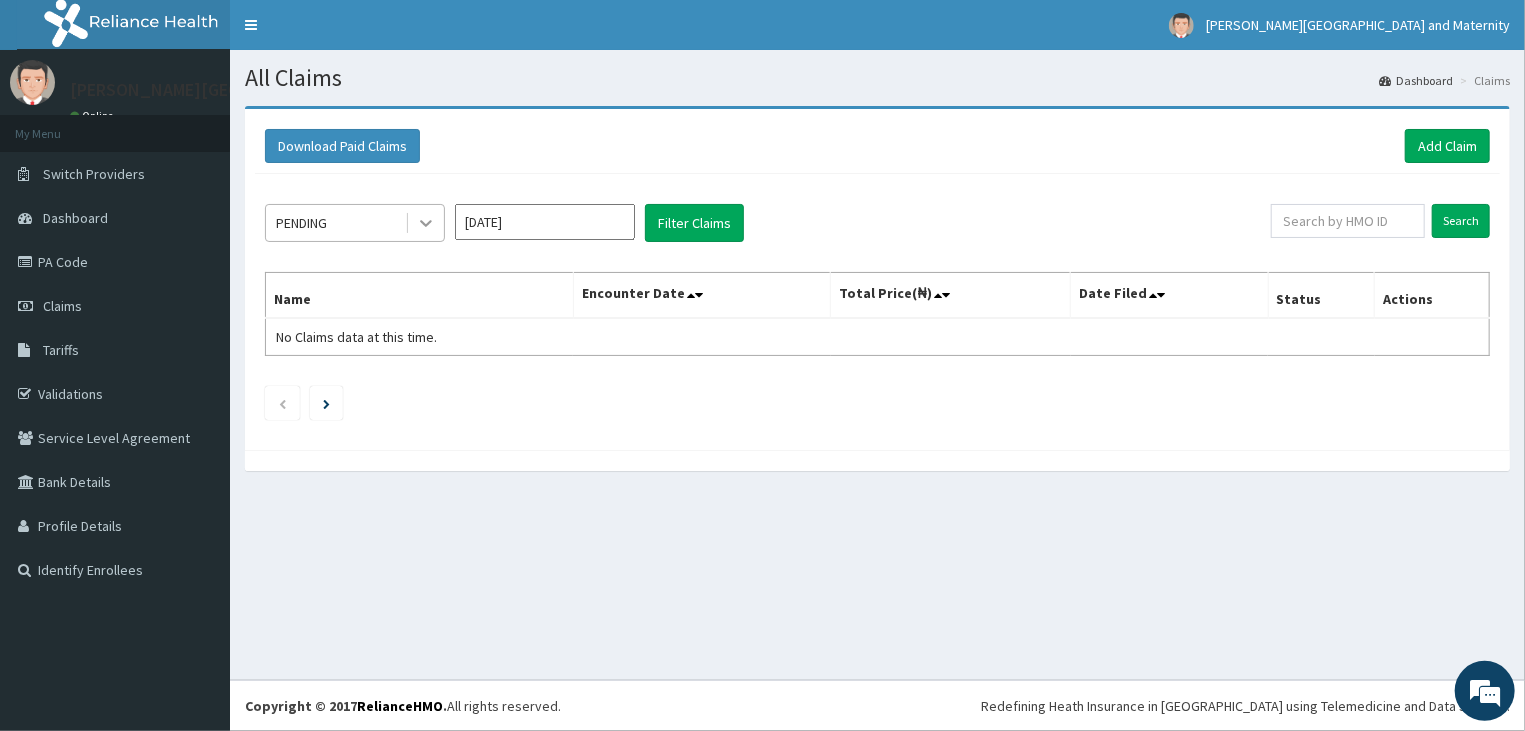 click 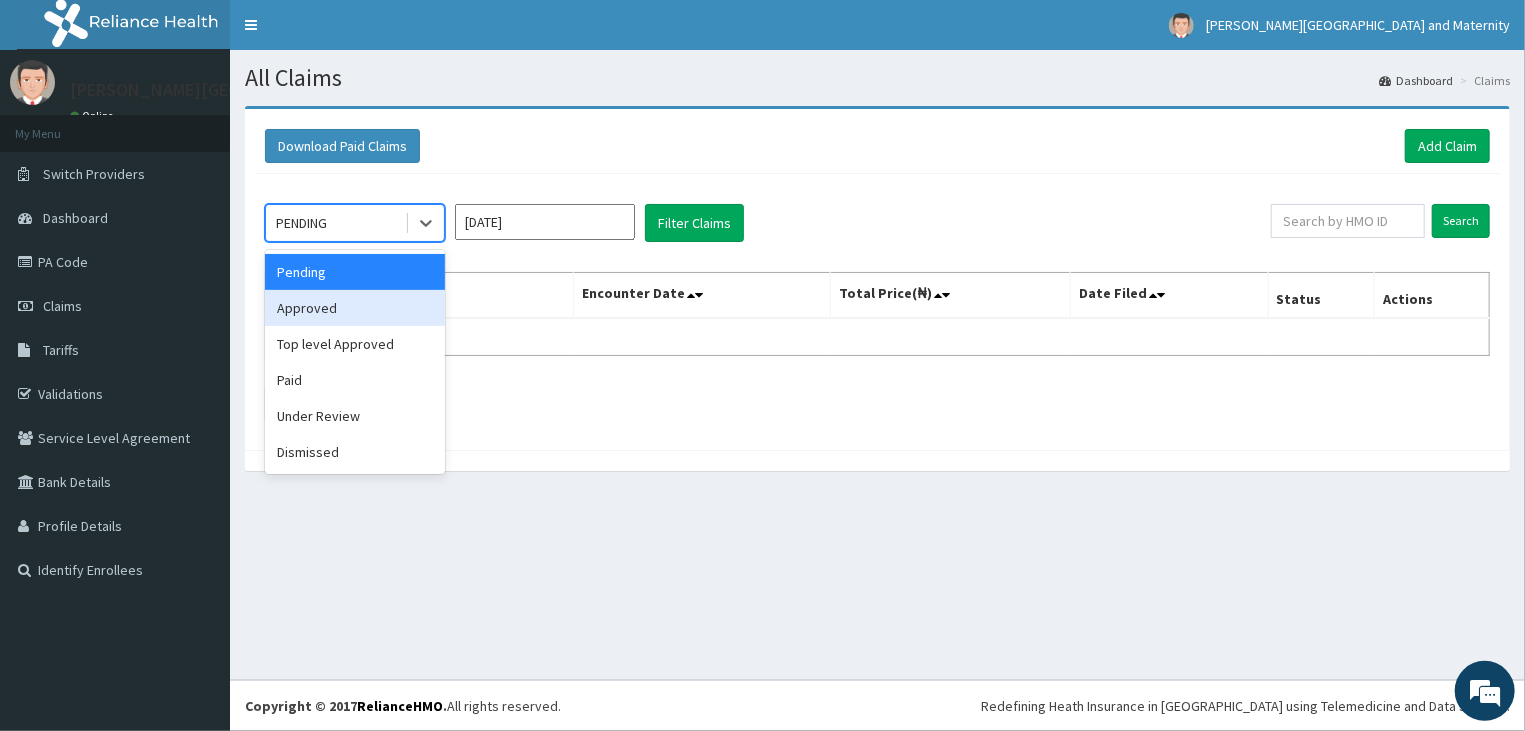 drag, startPoint x: 319, startPoint y: 304, endPoint x: 366, endPoint y: 293, distance: 48.270073 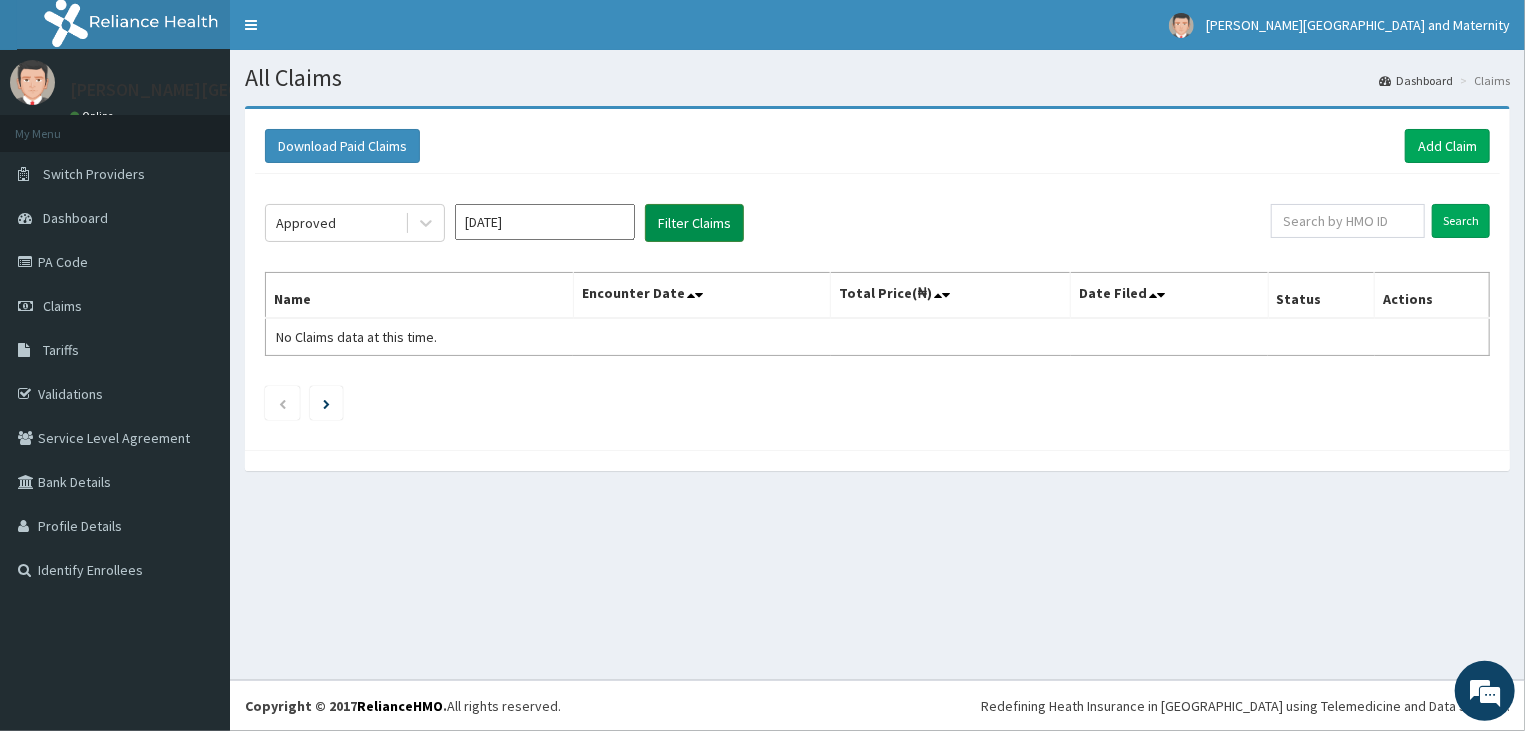 click on "Filter Claims" at bounding box center (694, 223) 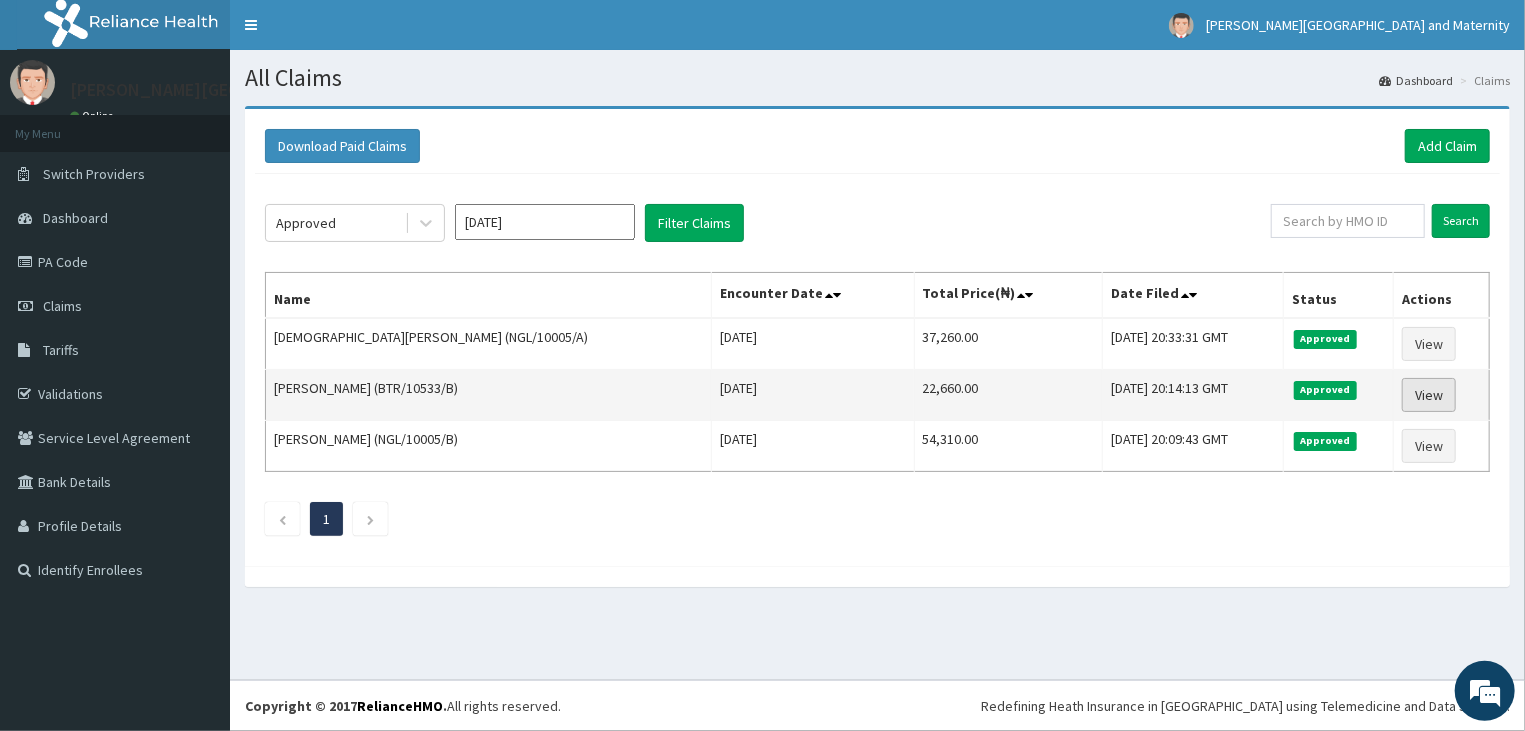 click on "View" at bounding box center [1429, 395] 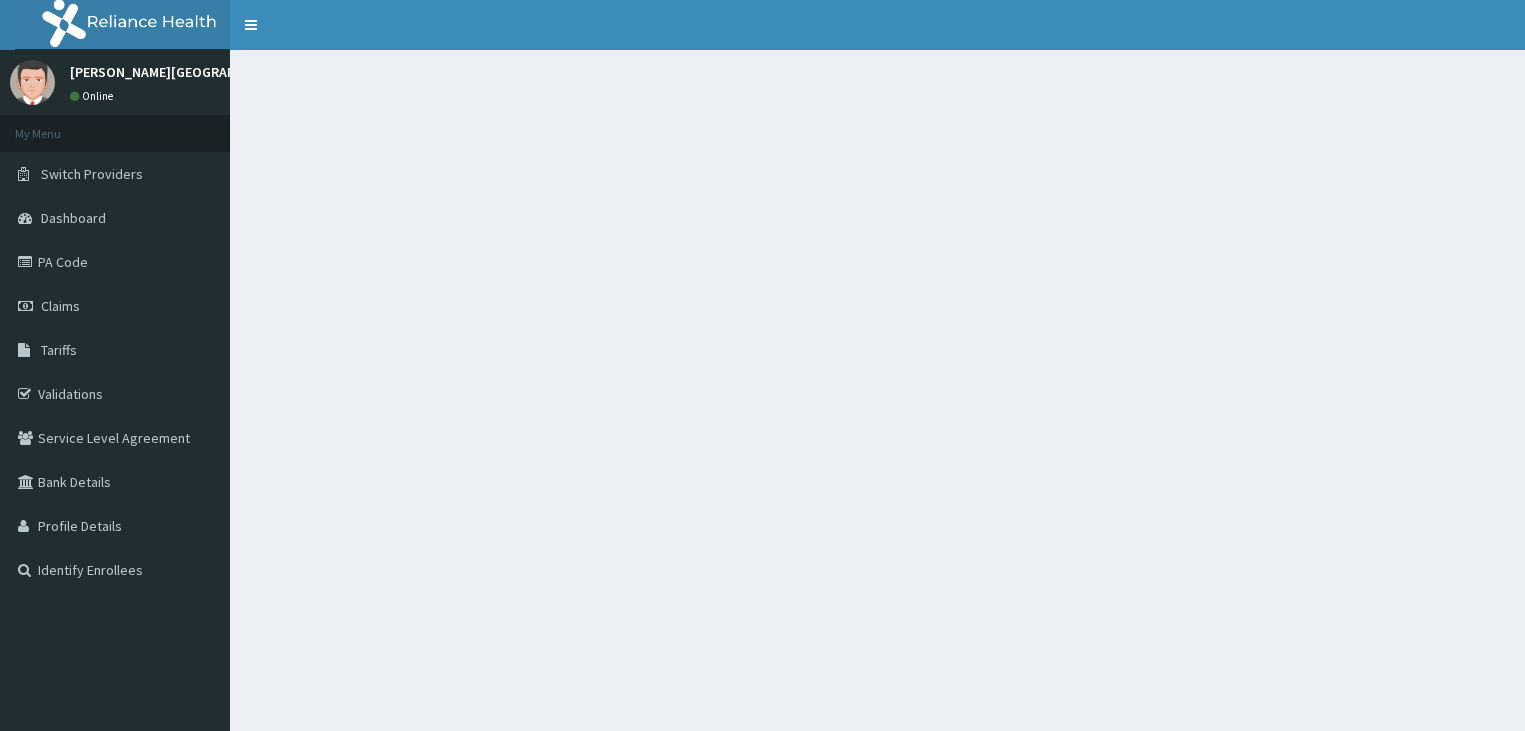 scroll, scrollTop: 0, scrollLeft: 0, axis: both 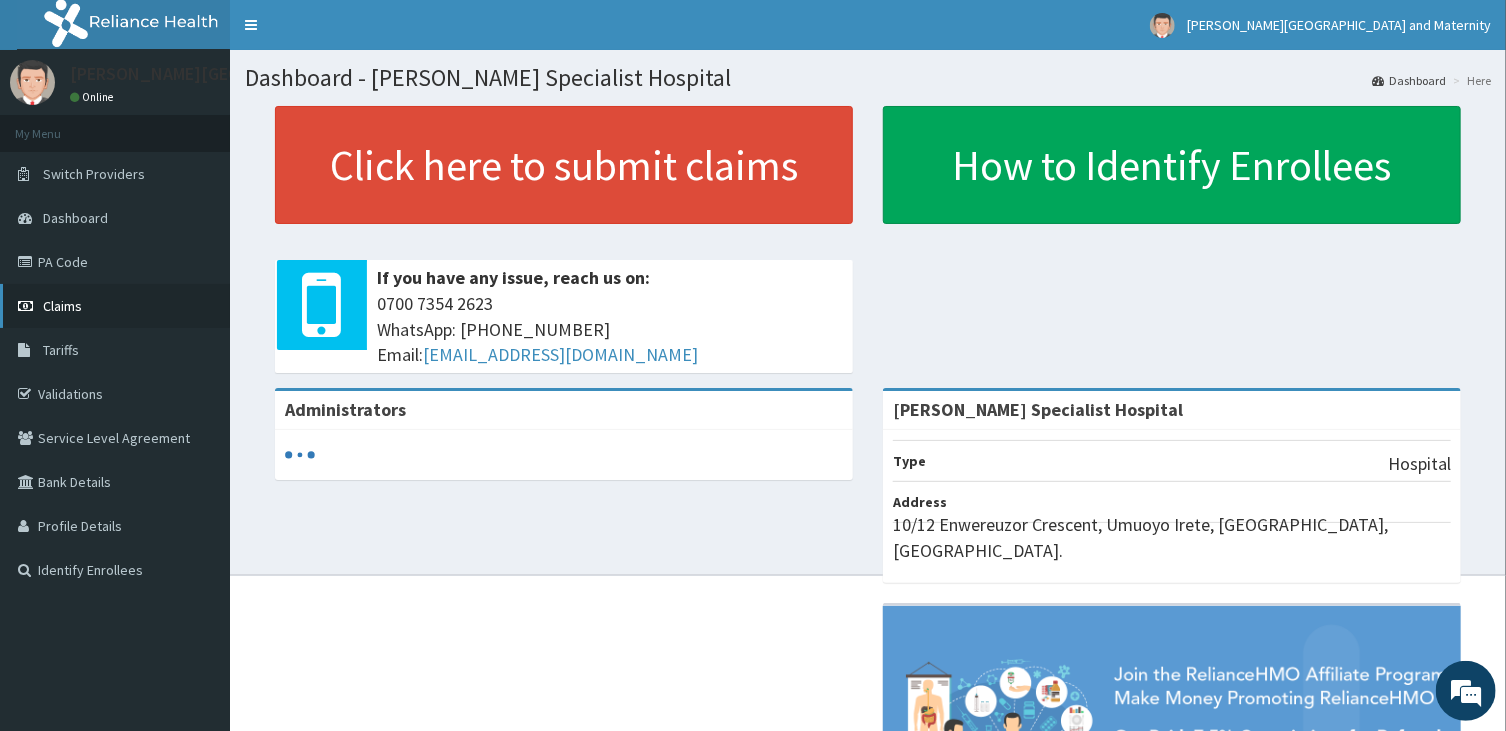 click on "Claims" at bounding box center (62, 306) 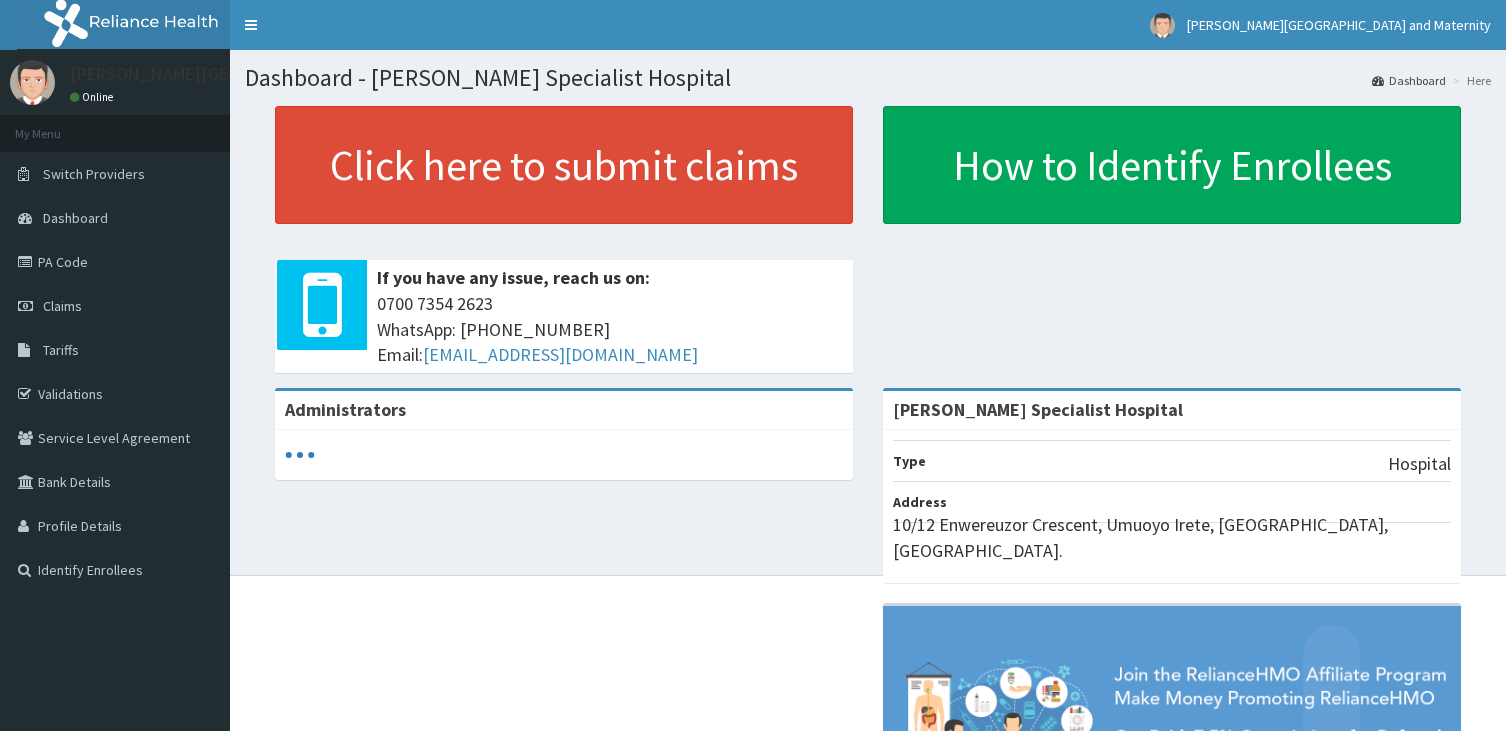 scroll, scrollTop: 0, scrollLeft: 0, axis: both 